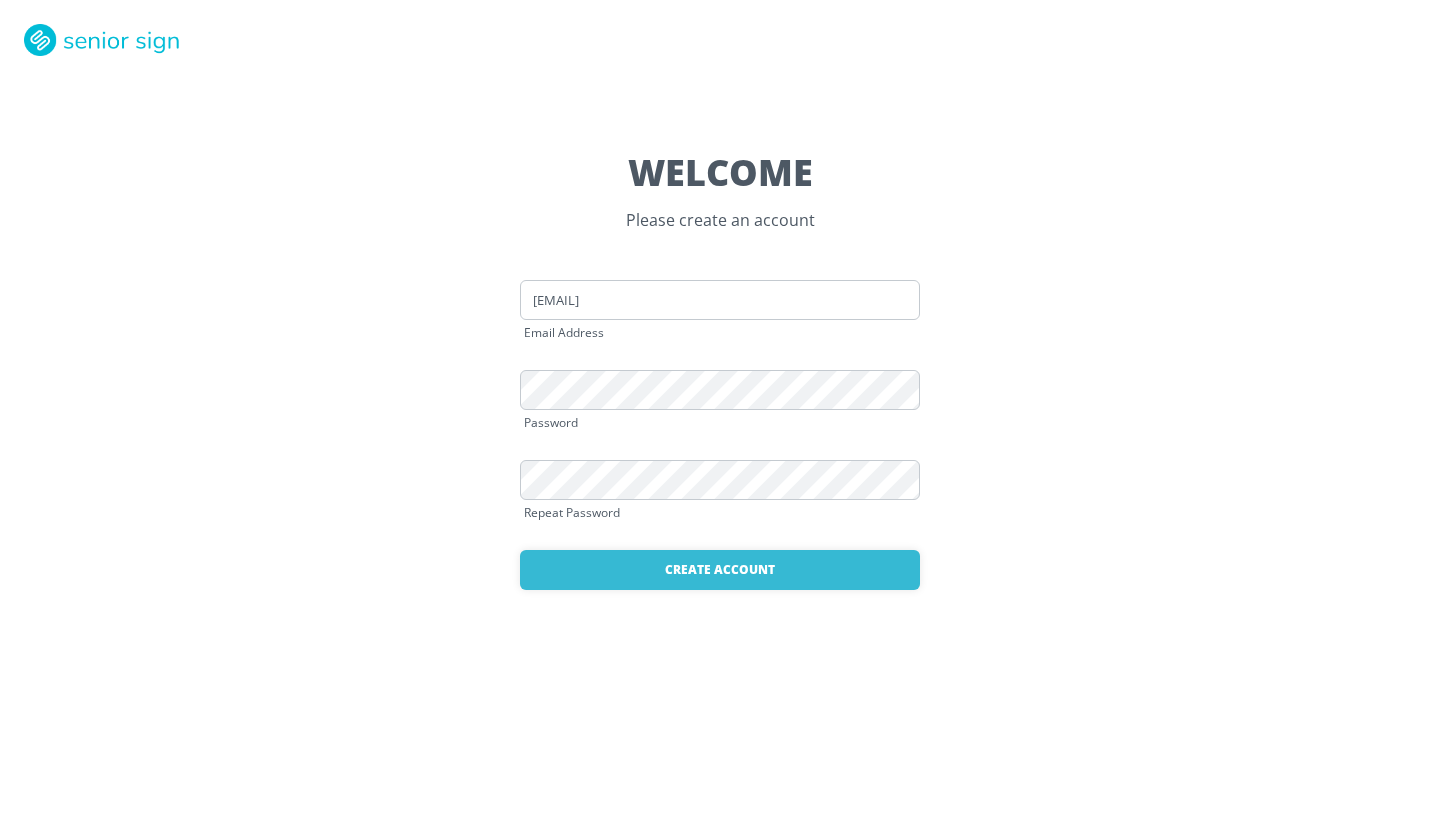 scroll, scrollTop: 0, scrollLeft: 0, axis: both 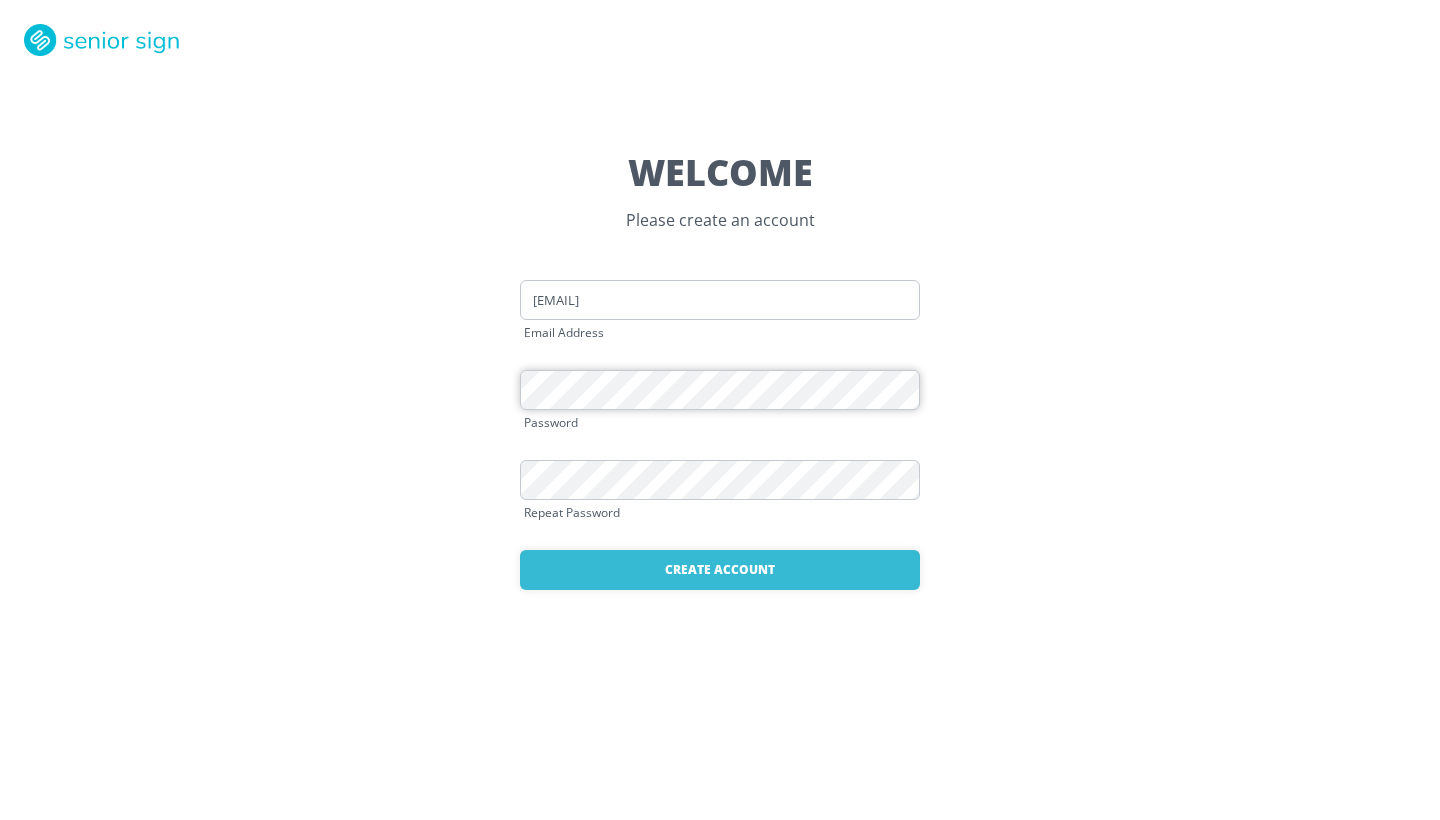 click on "WELCOME Please create an account sheerin25@yahoo.com Email Address Password Repeat Password Create Account Already have an account?  Login here" at bounding box center [720, 410] 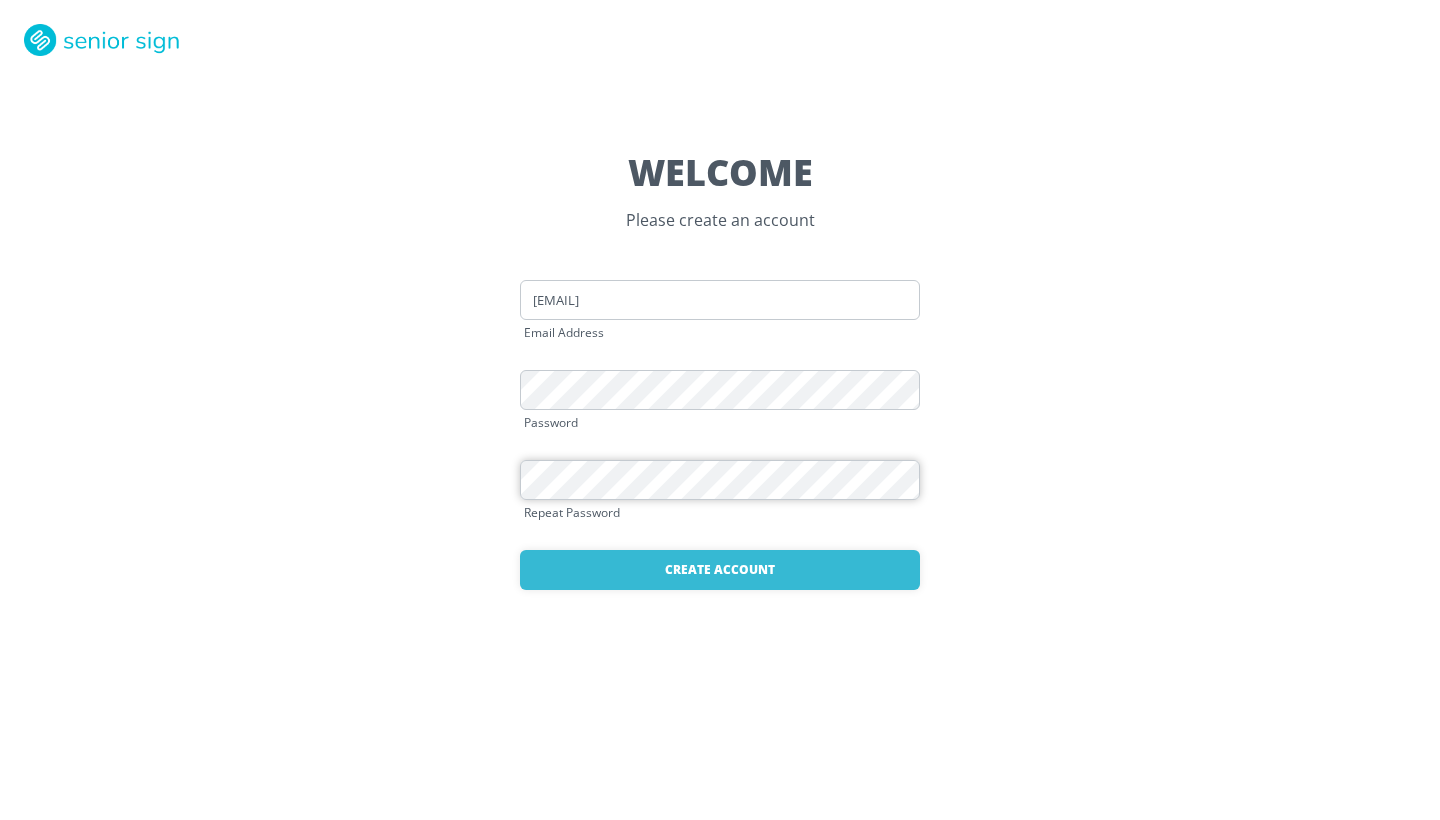 click on "WELCOME Please create an account sheerin25@yahoo.com Email Address Password Repeat Password Create Account Already have an account?  Login here" at bounding box center [720, 410] 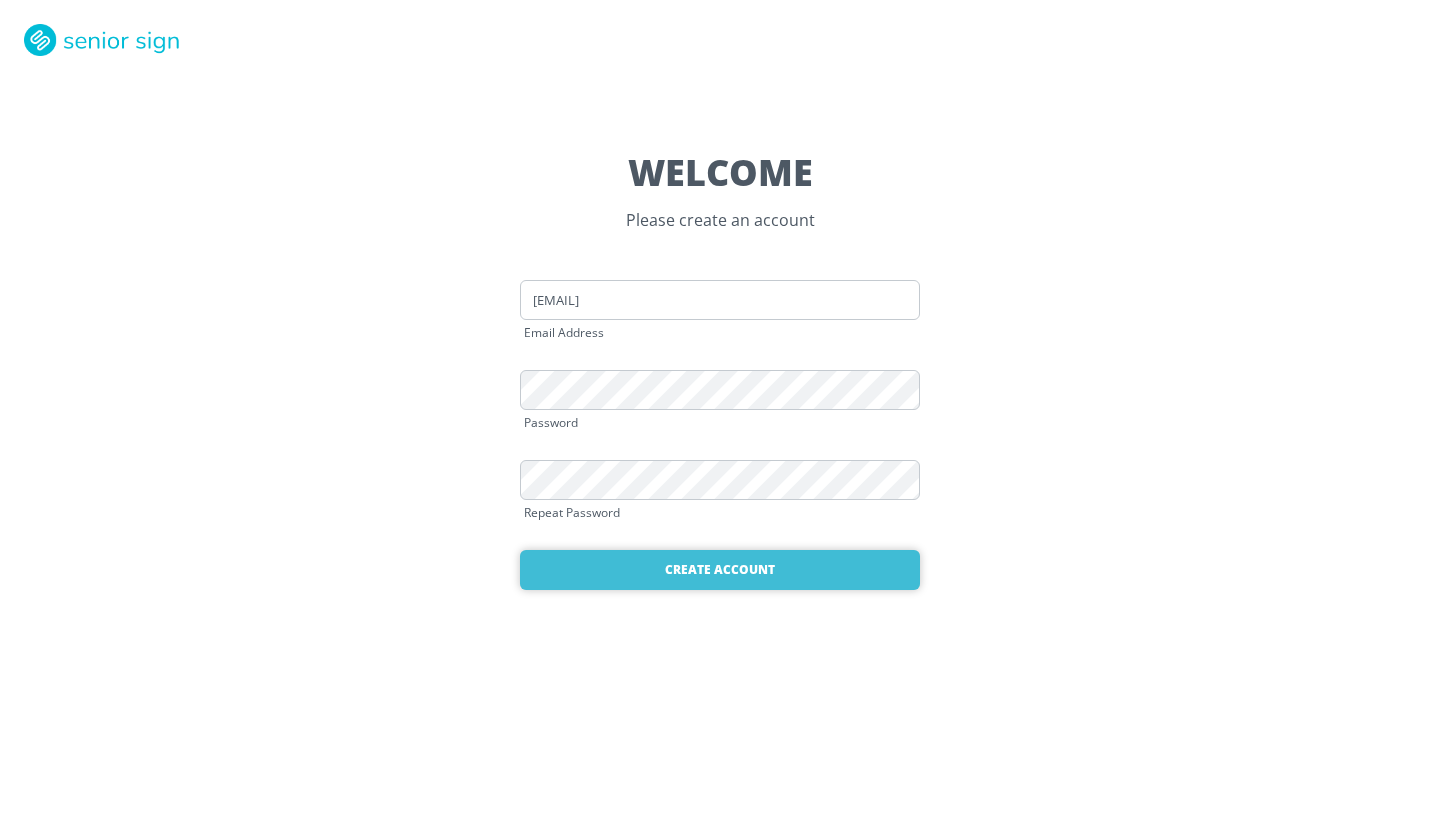 click on "Create Account" at bounding box center (720, 570) 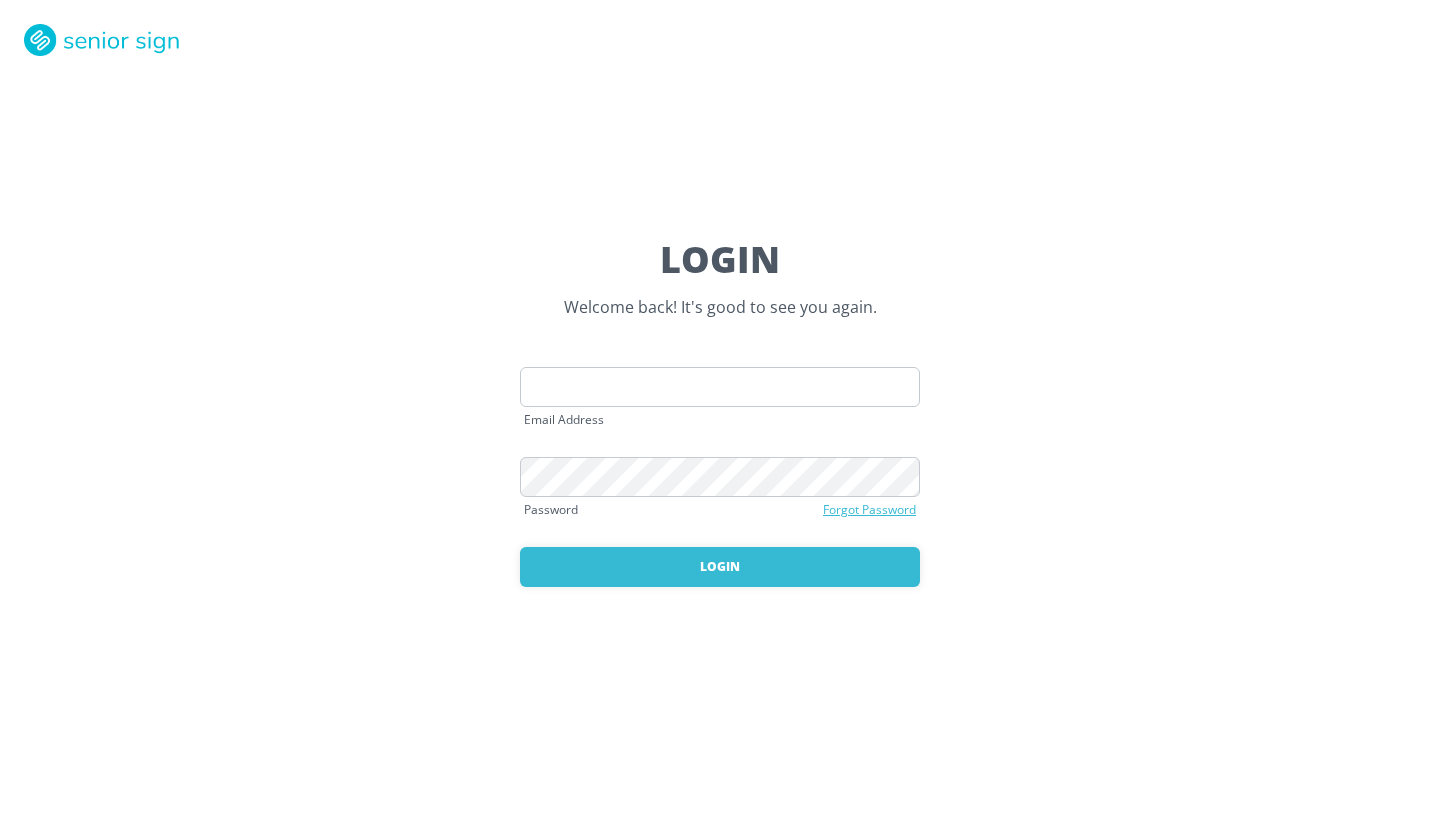 scroll, scrollTop: 0, scrollLeft: 0, axis: both 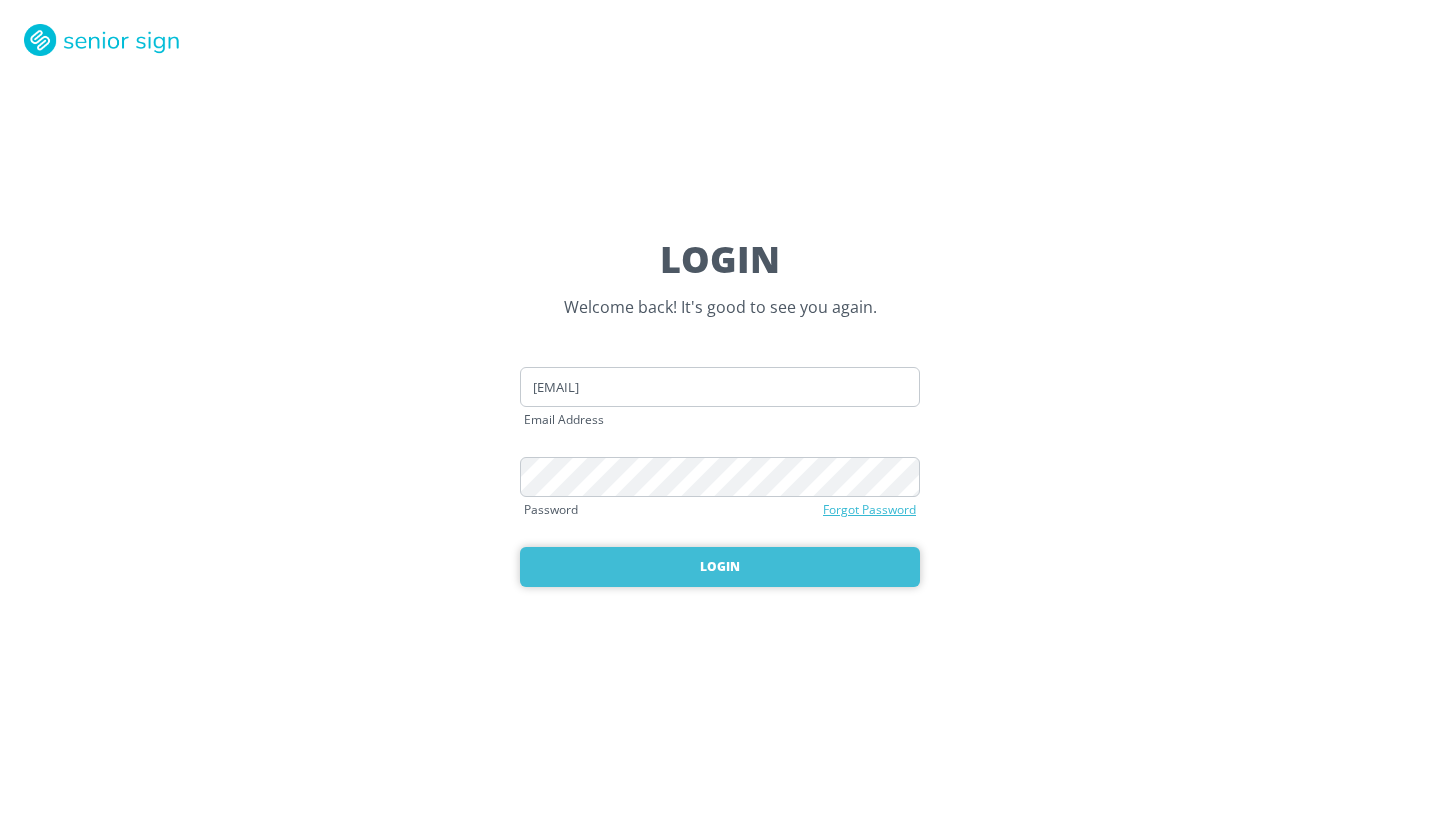 click on "Login" at bounding box center [720, 567] 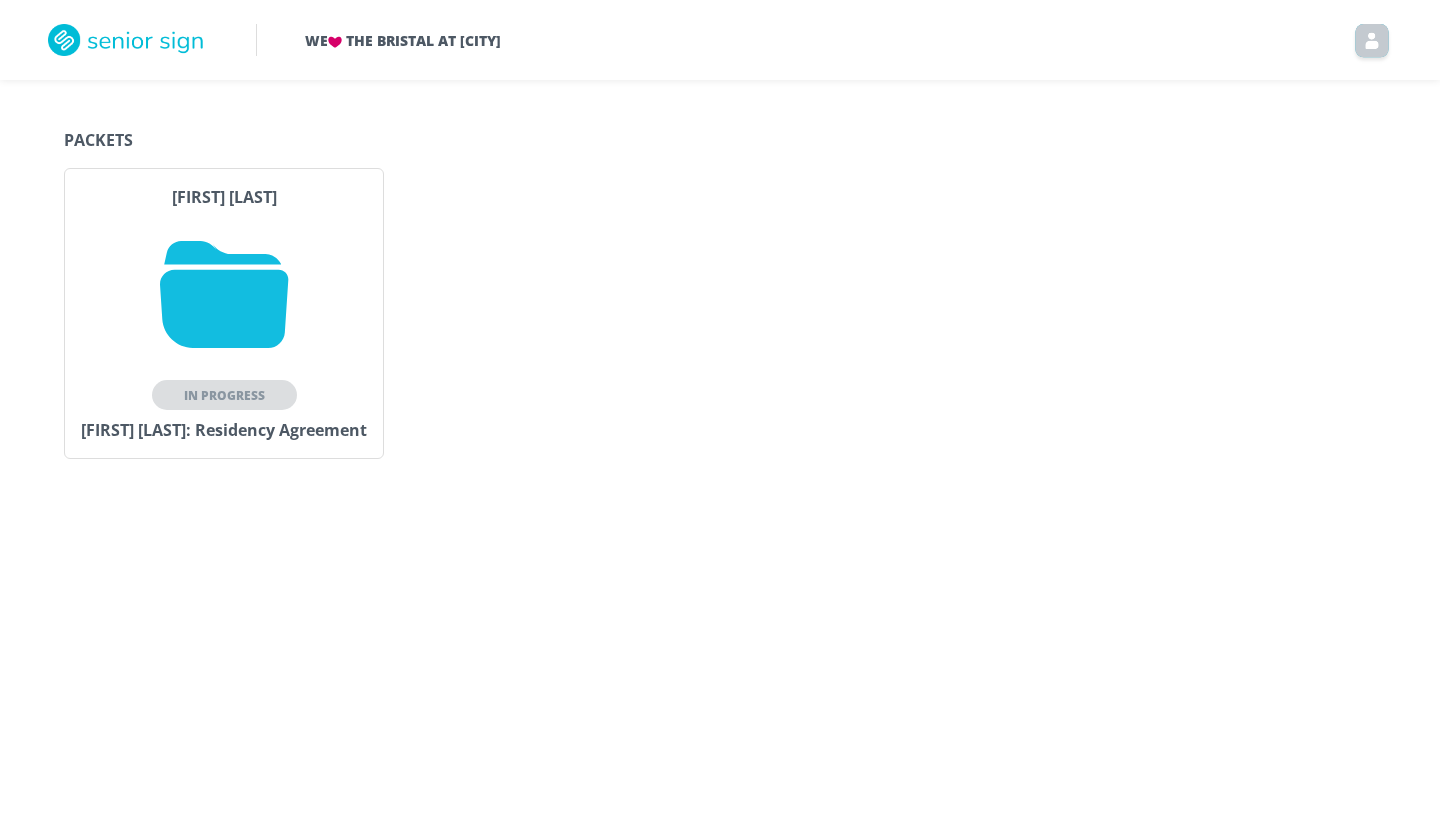 click at bounding box center [224, 294] 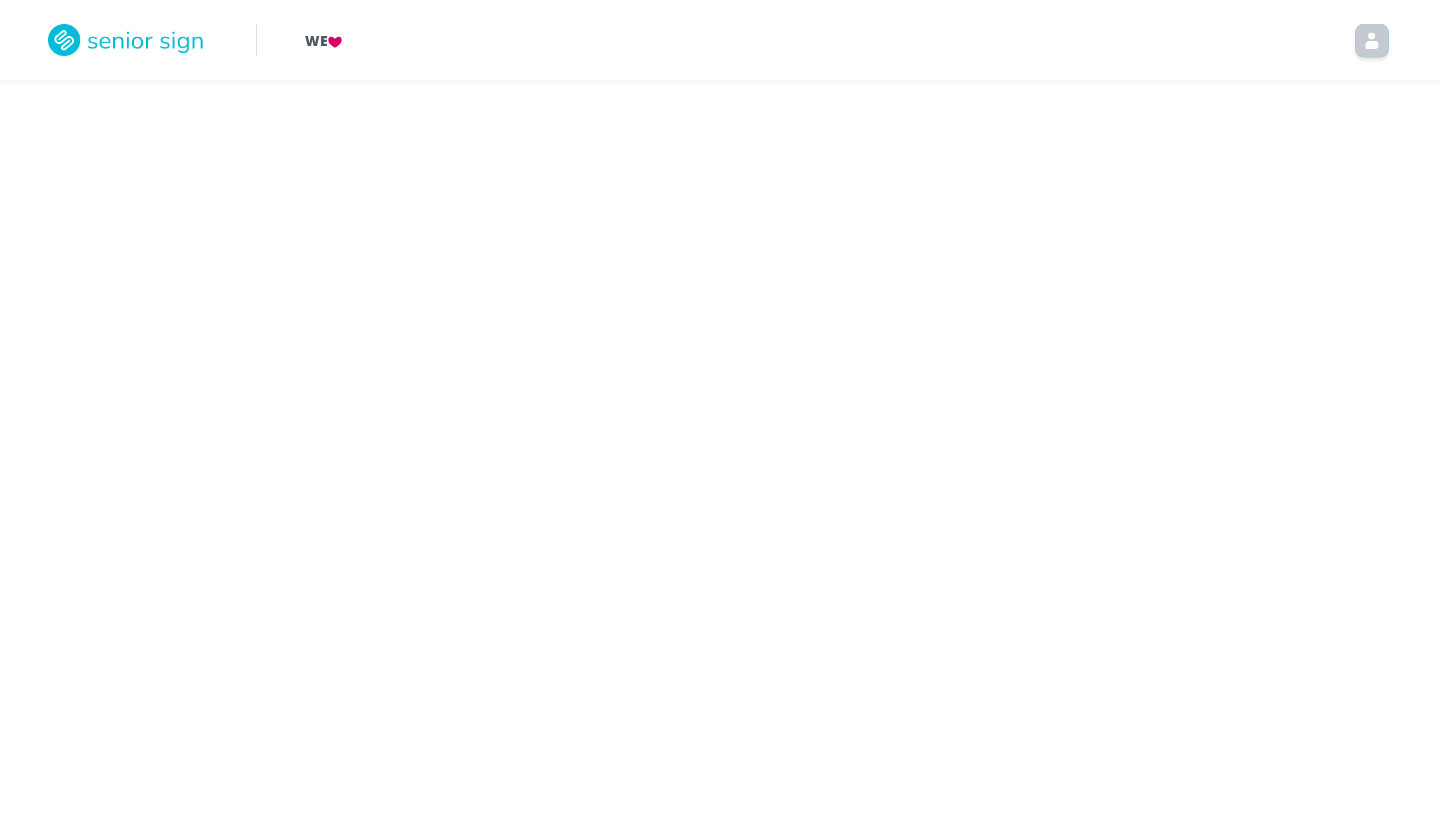 scroll, scrollTop: 0, scrollLeft: 0, axis: both 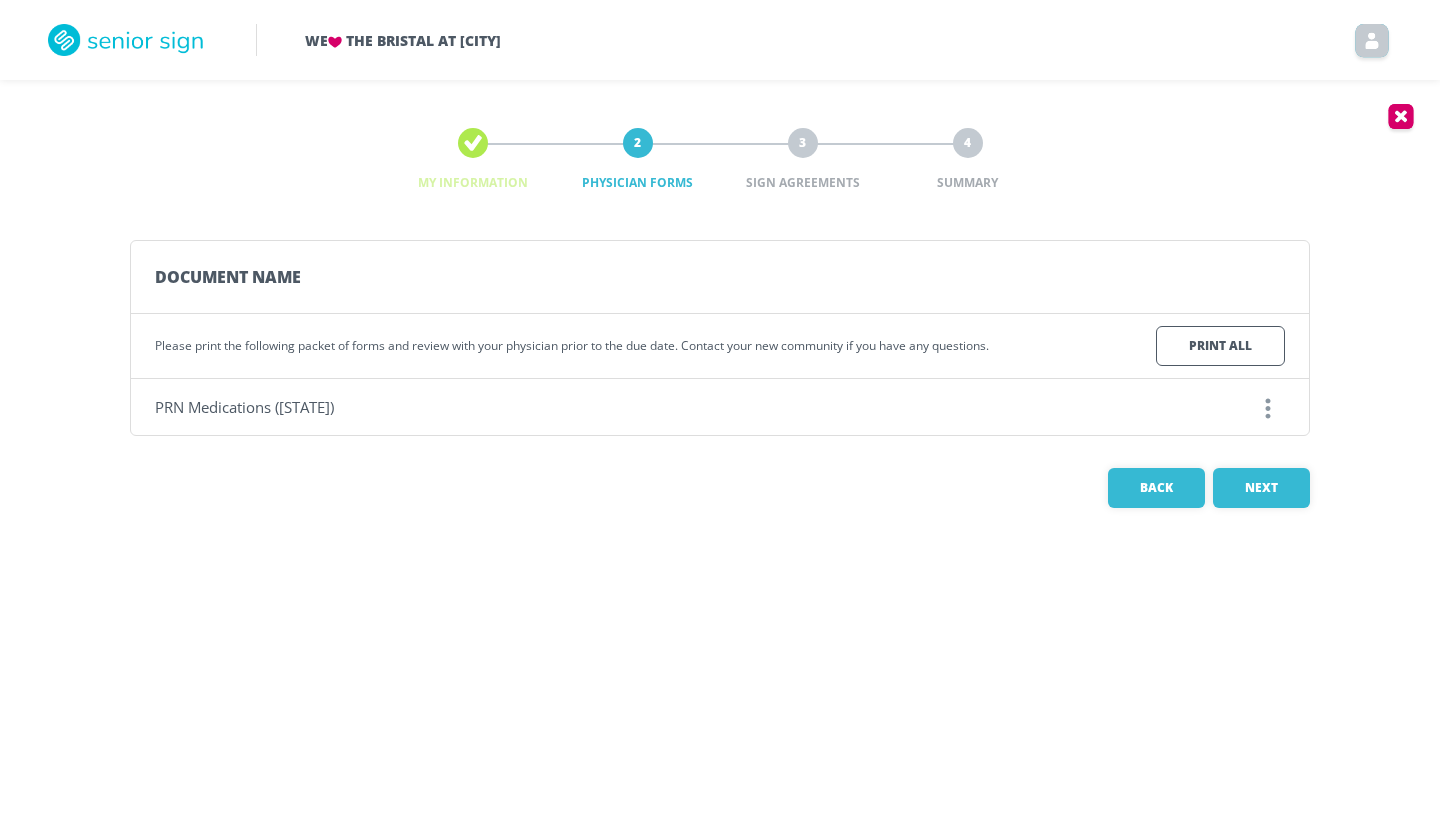 click at bounding box center (473, 142) 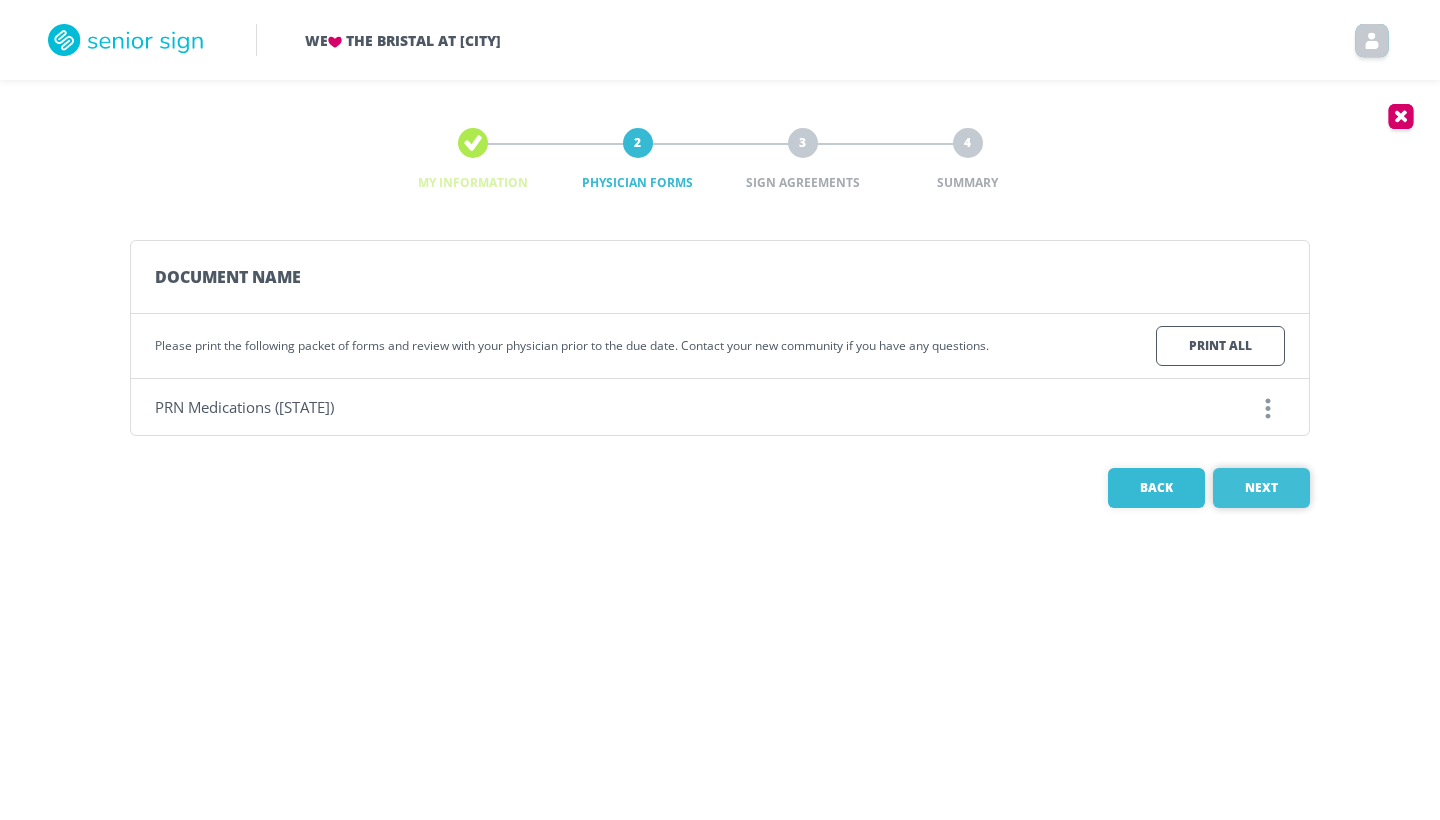 click on "Next" at bounding box center (1261, 488) 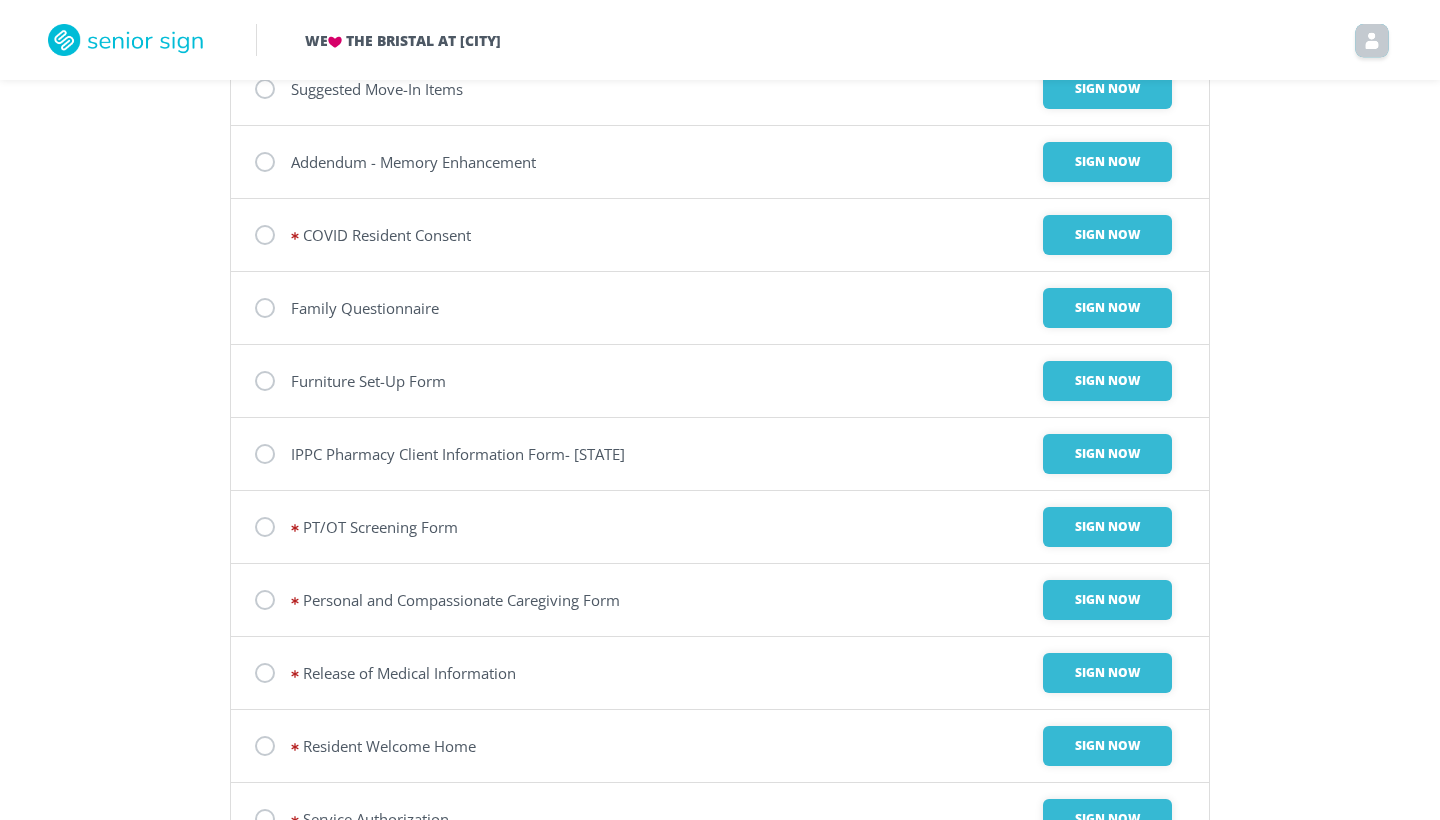 scroll, scrollTop: 328, scrollLeft: 0, axis: vertical 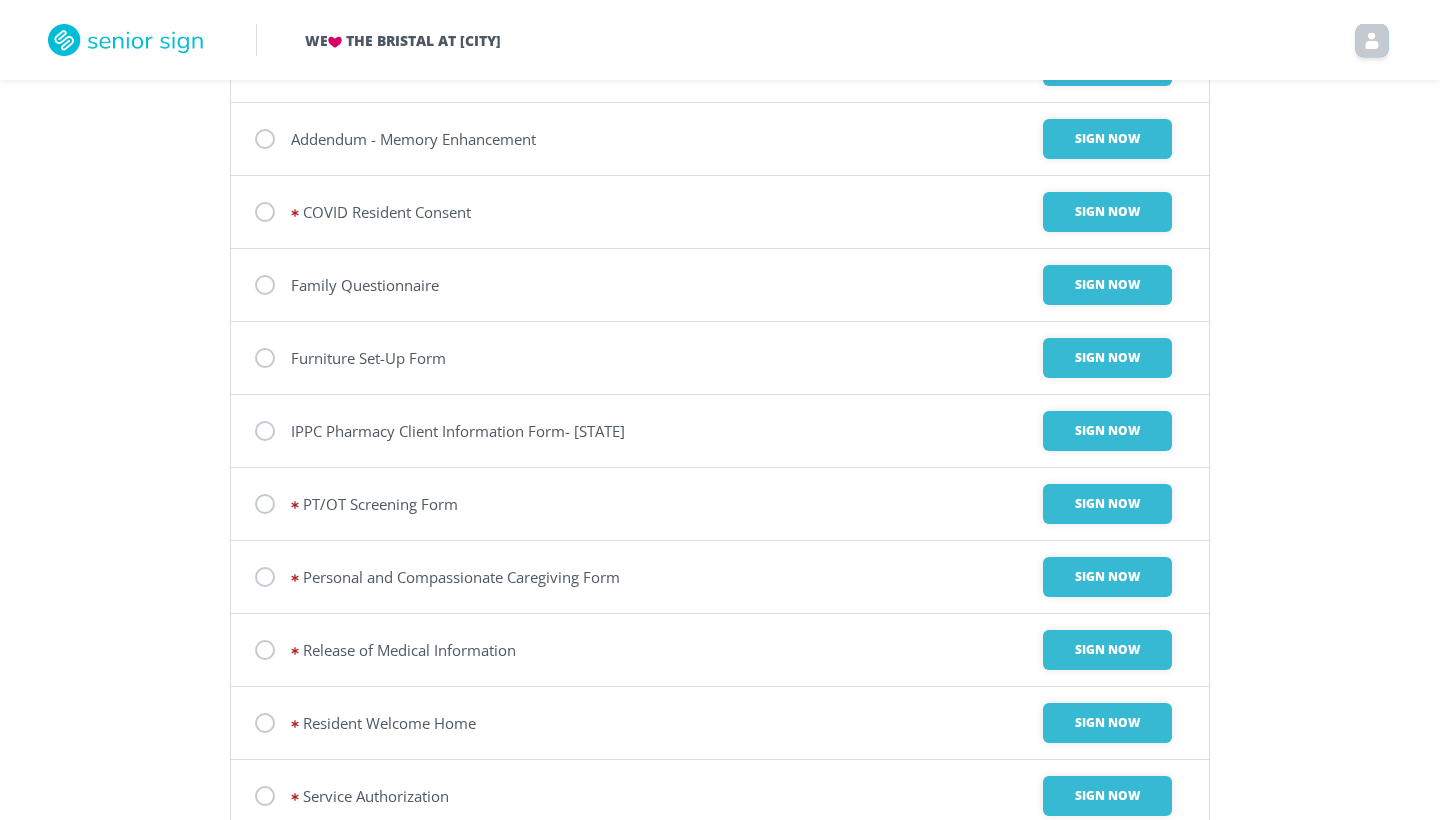 click on "Furniture Set-Up Form" at bounding box center [418, -2] 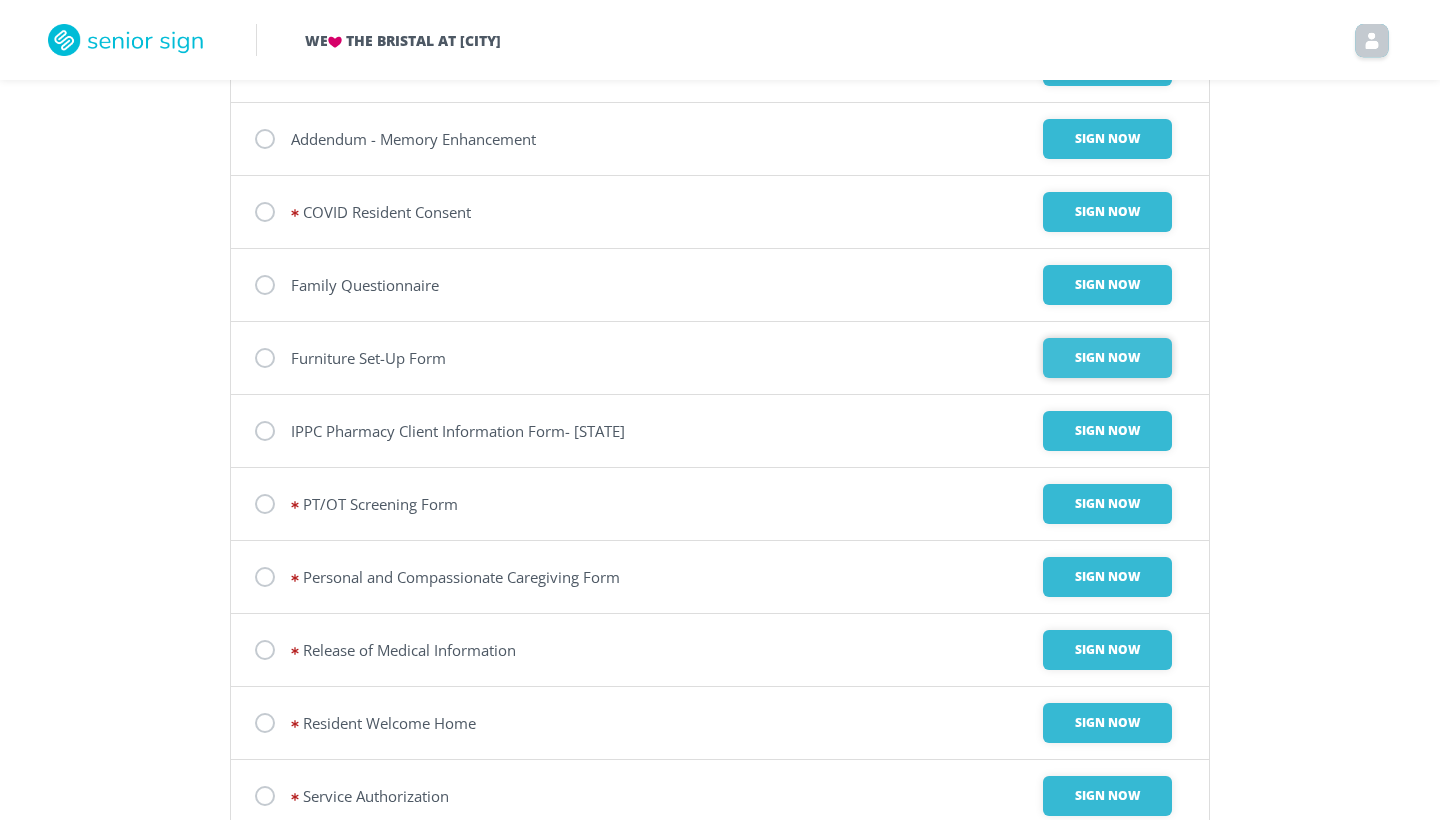 click on "Sign Now" at bounding box center (1107, 66) 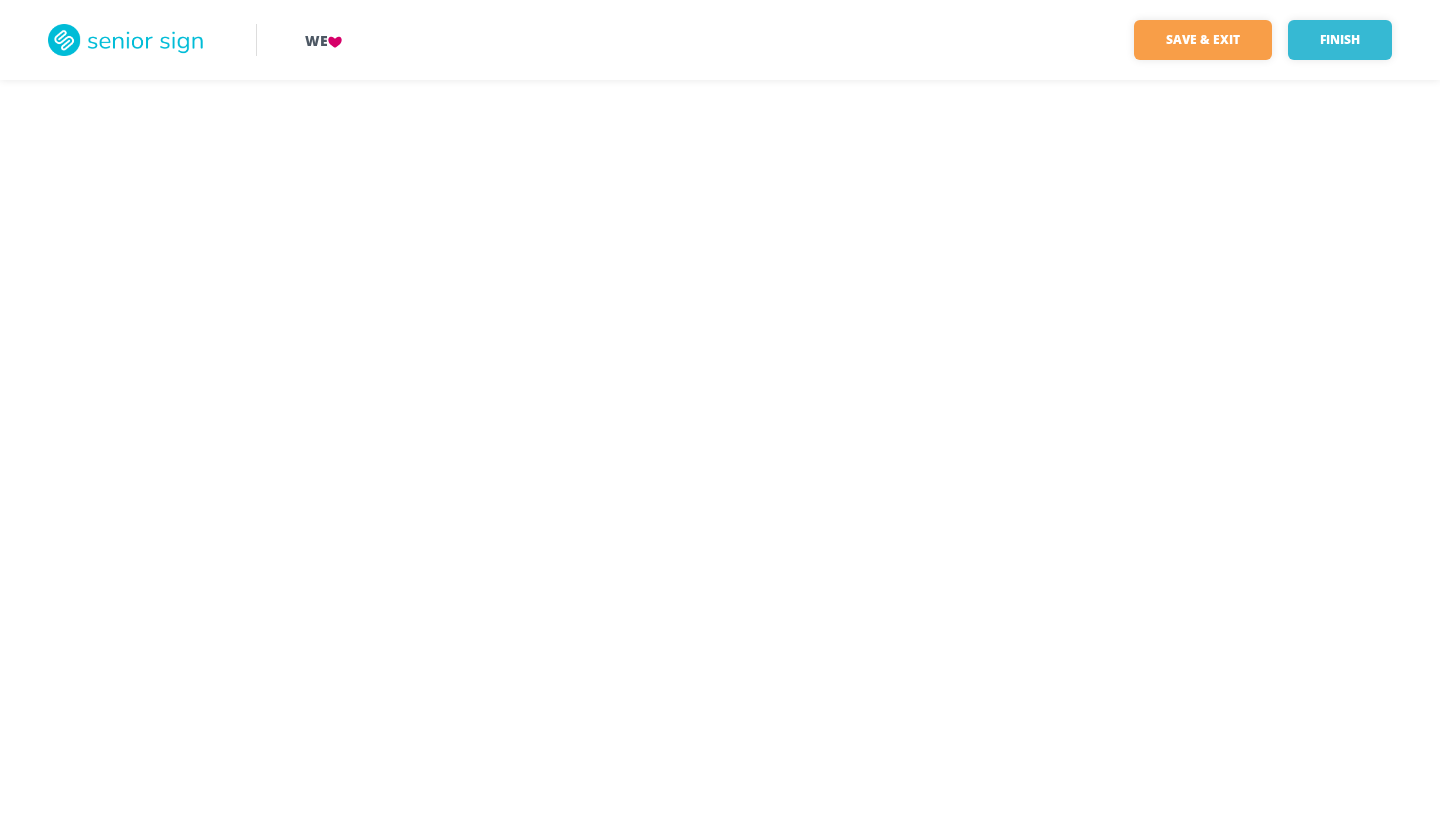 scroll, scrollTop: 0, scrollLeft: 0, axis: both 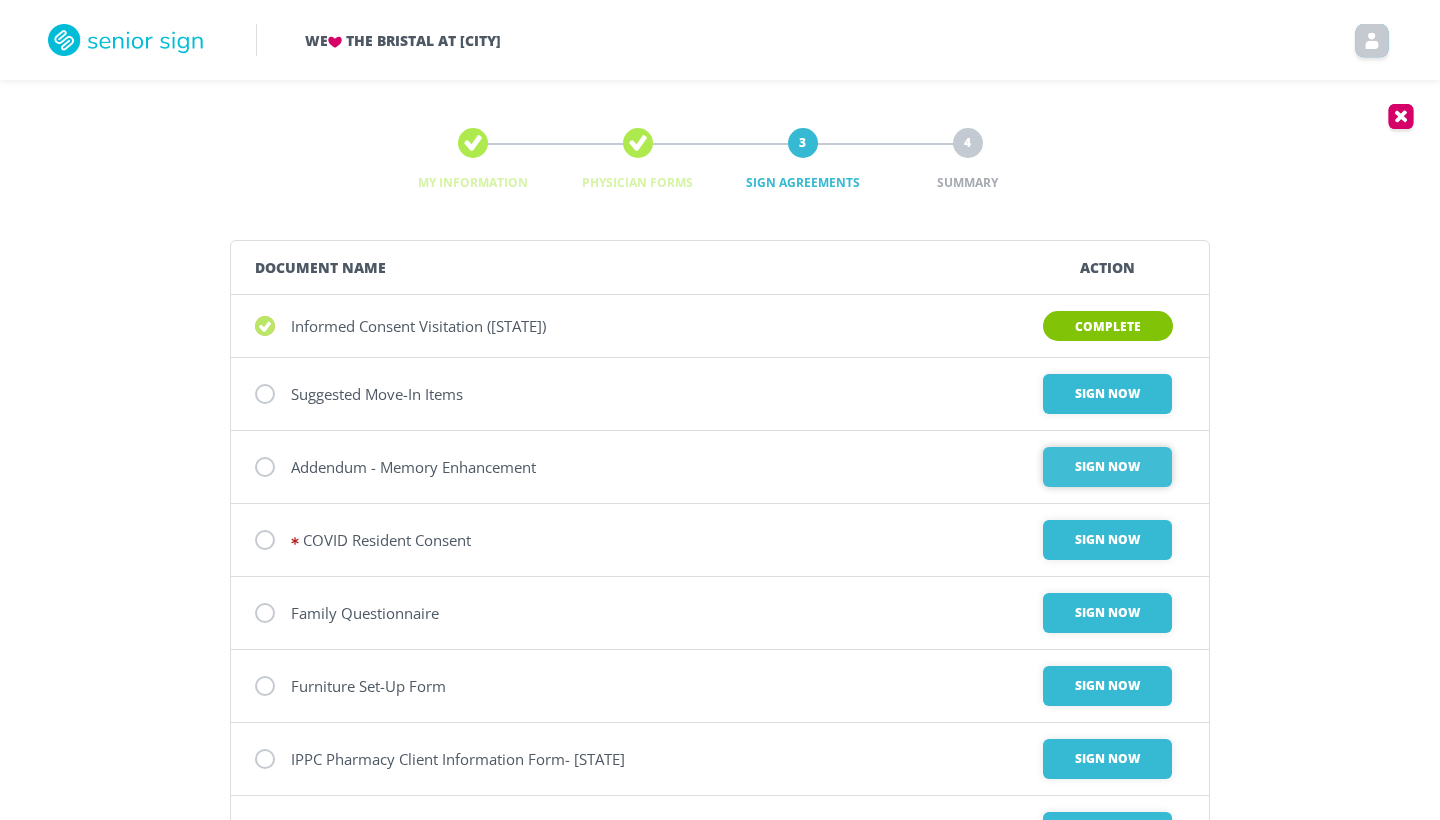 click on "Sign Now" at bounding box center [1107, 394] 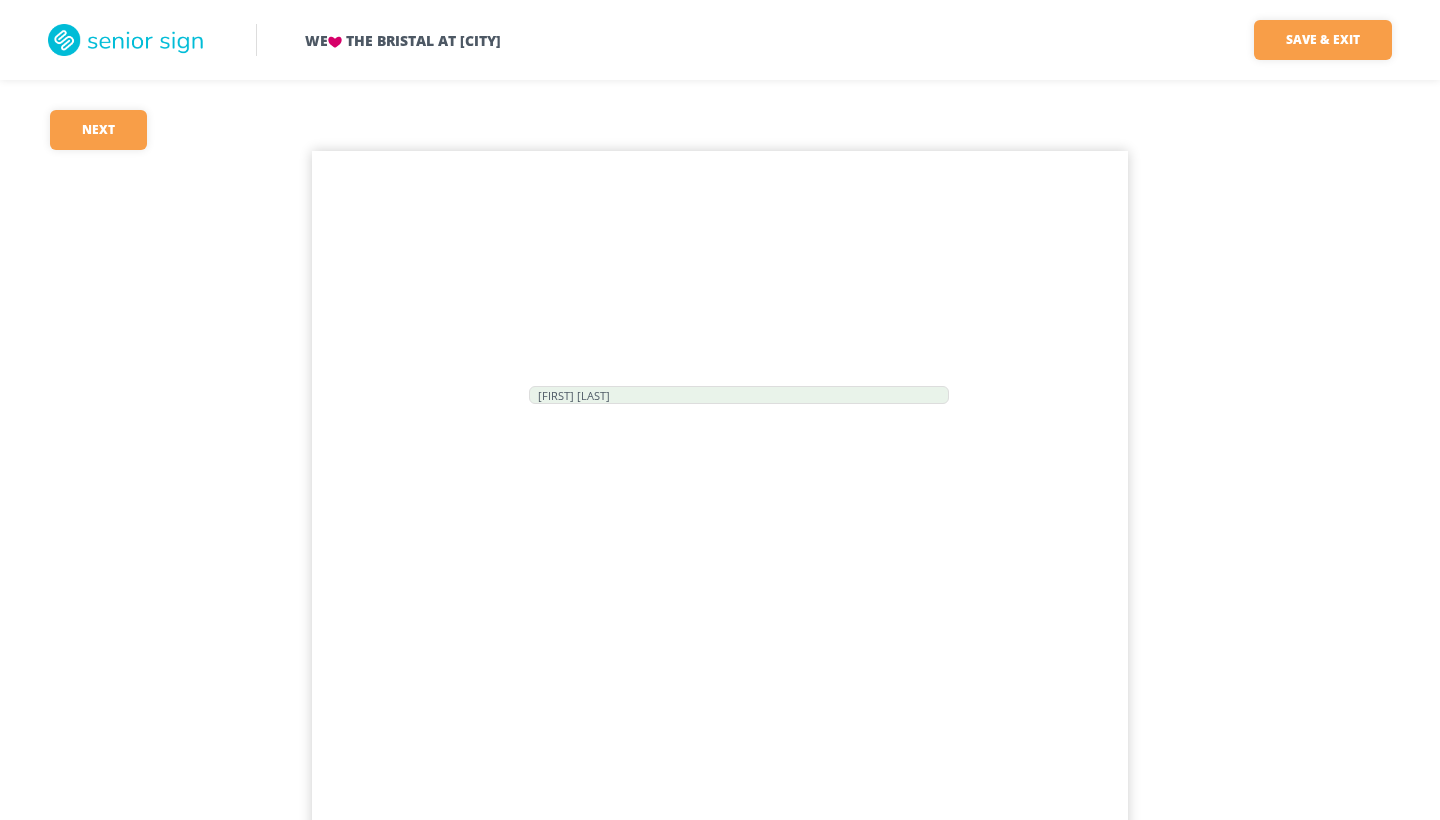 scroll, scrollTop: 0, scrollLeft: 0, axis: both 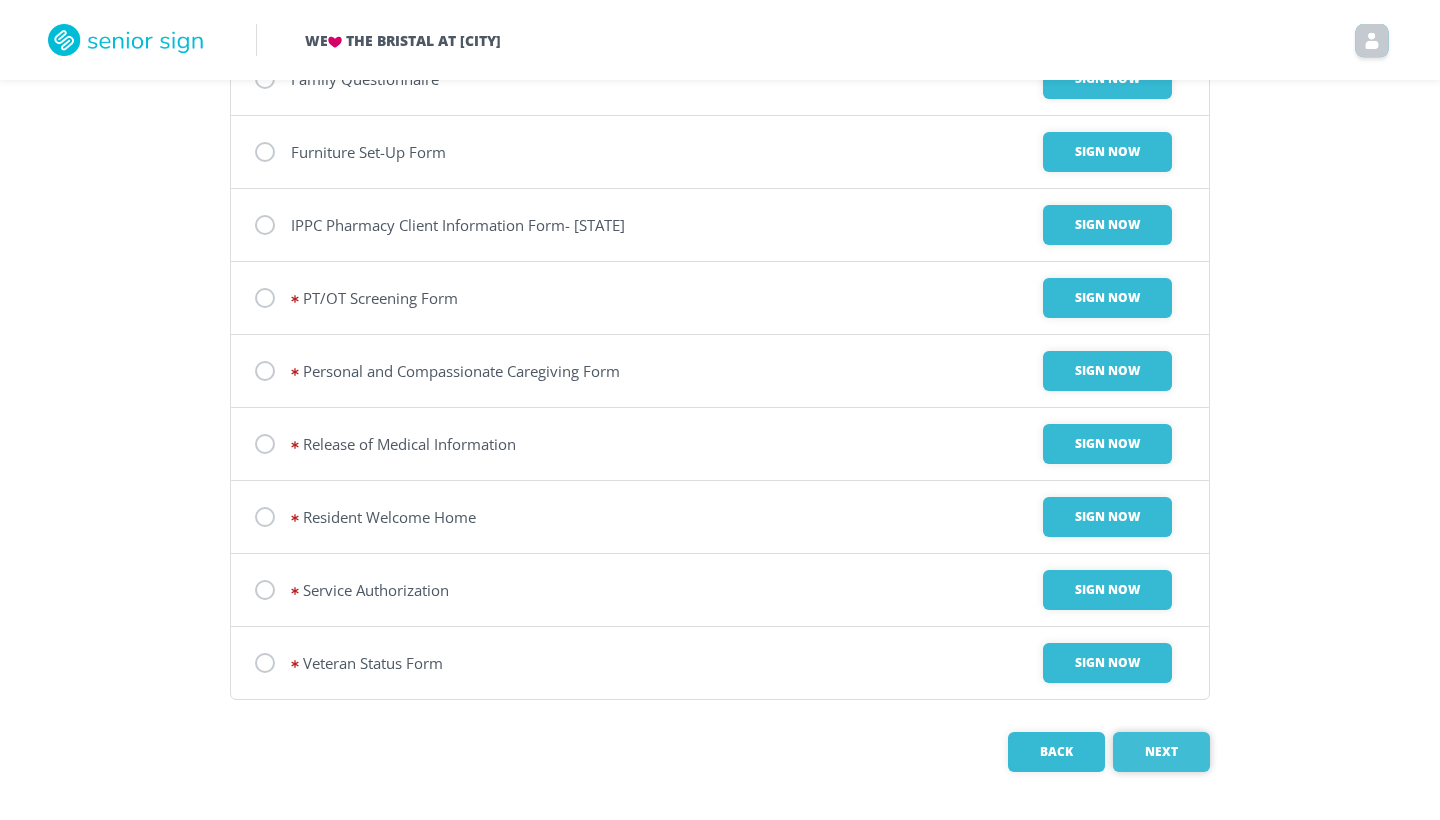 click on "Next" at bounding box center [1161, 752] 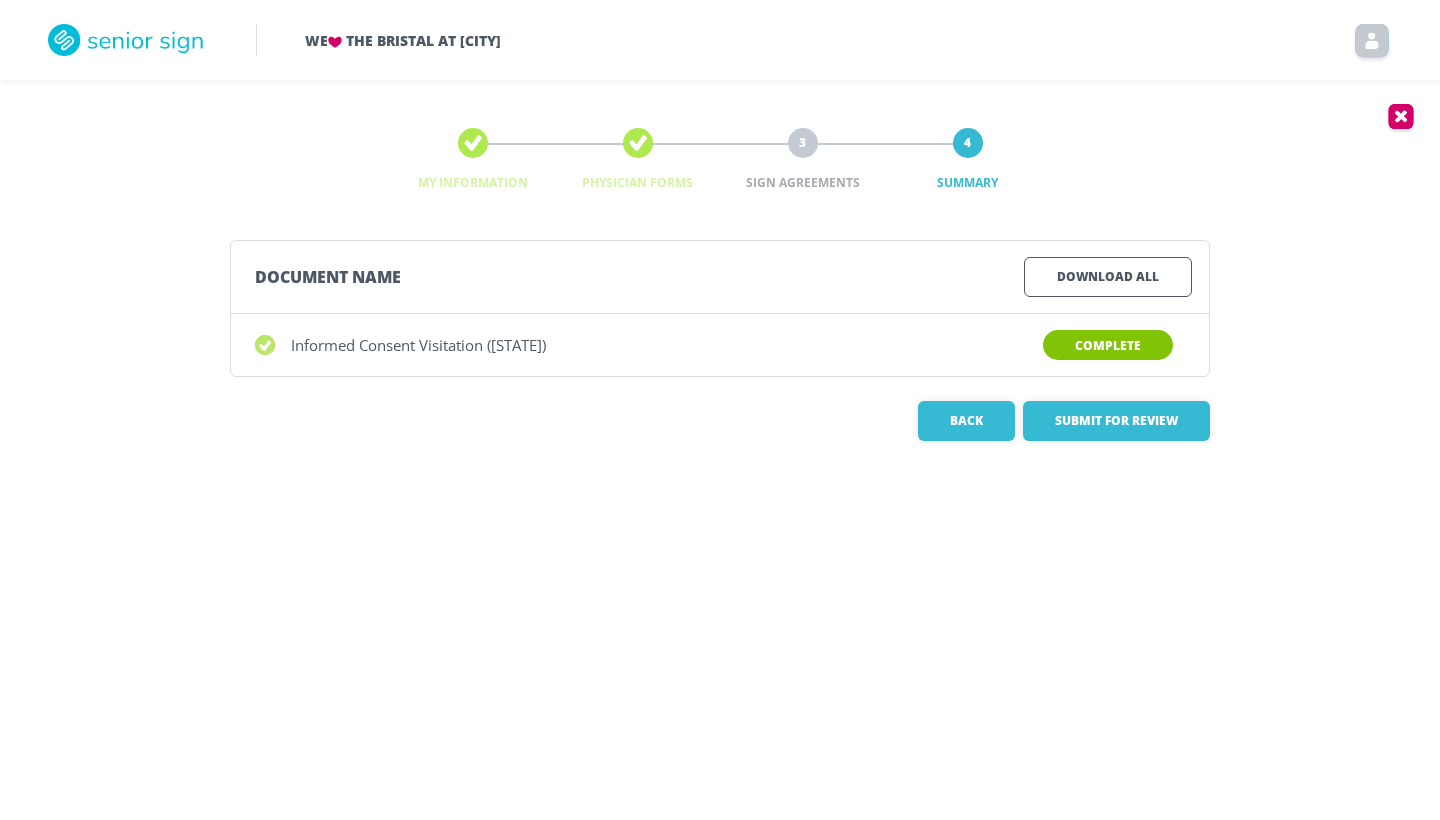 scroll, scrollTop: 0, scrollLeft: 0, axis: both 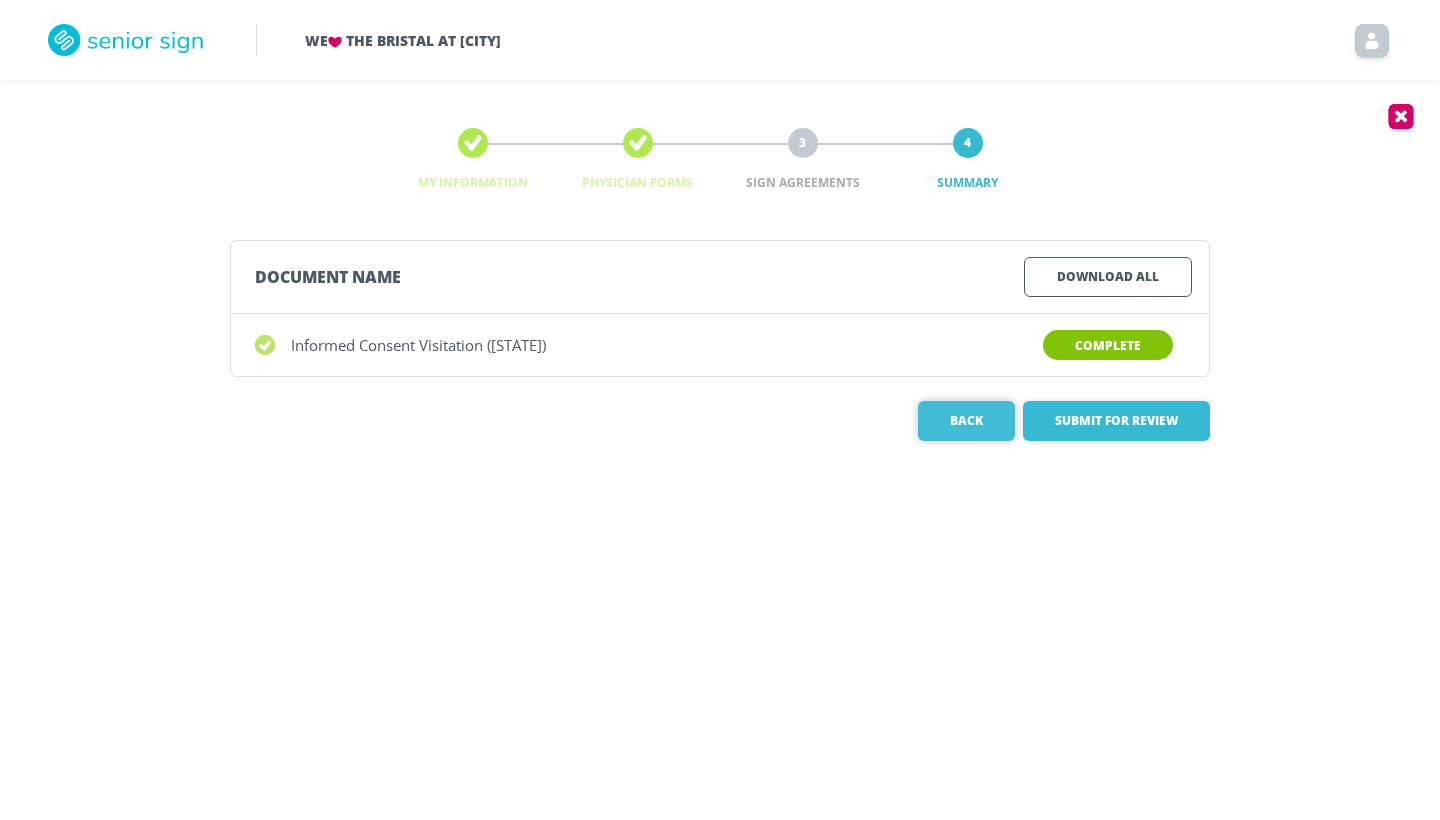 click on "Back" at bounding box center (966, 421) 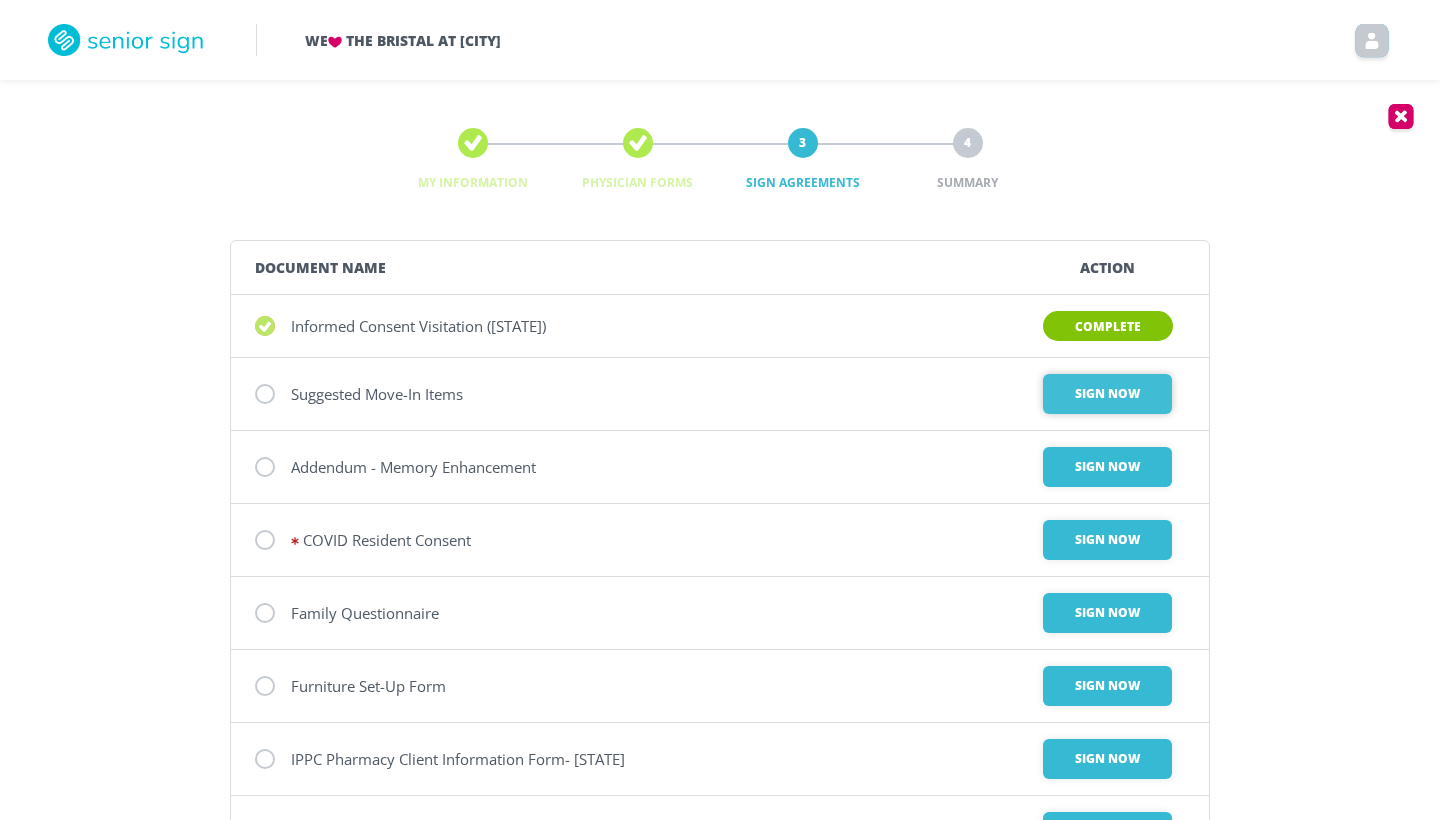 click on "Sign Now" at bounding box center [1107, 394] 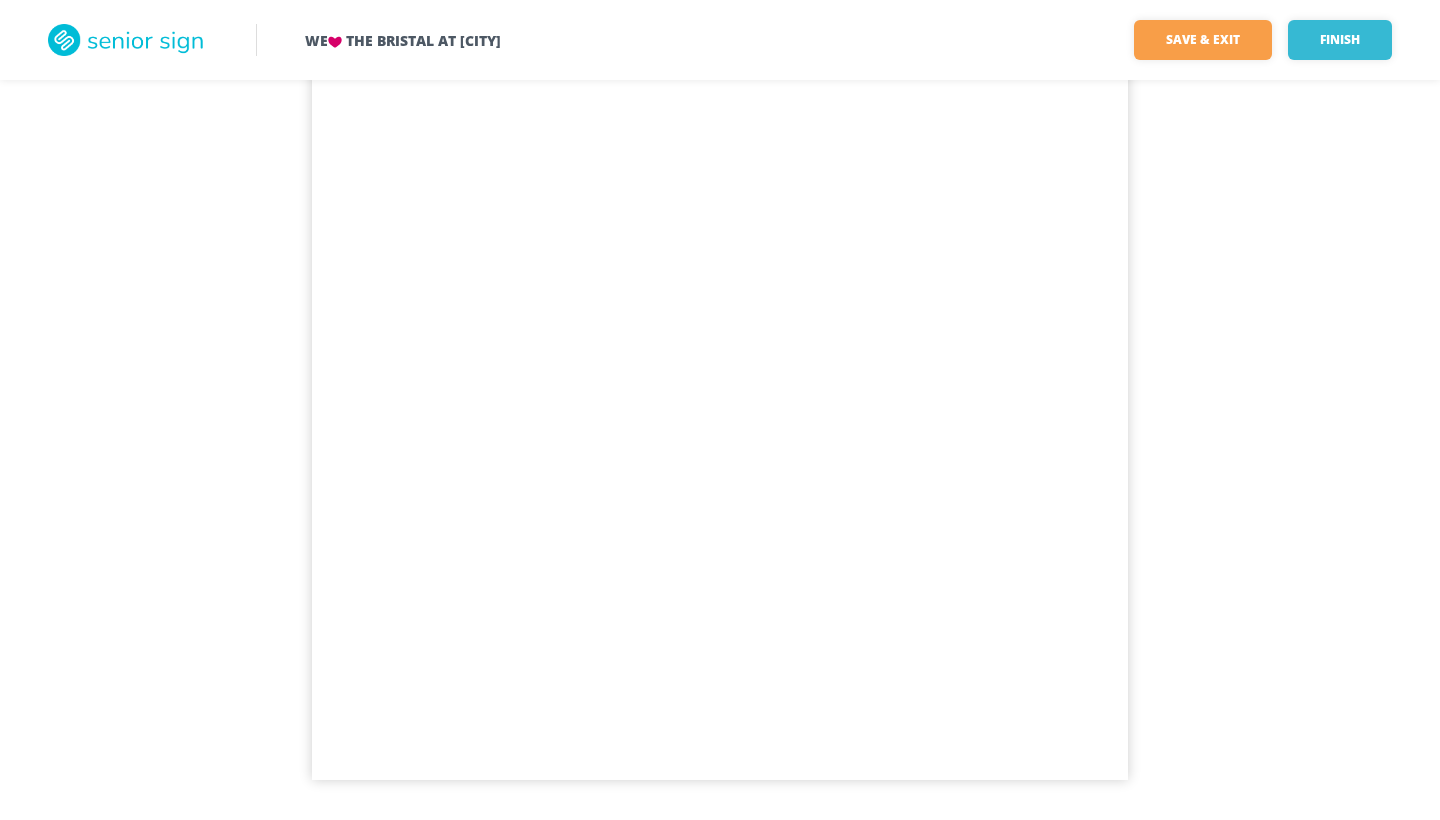 scroll, scrollTop: 427, scrollLeft: 0, axis: vertical 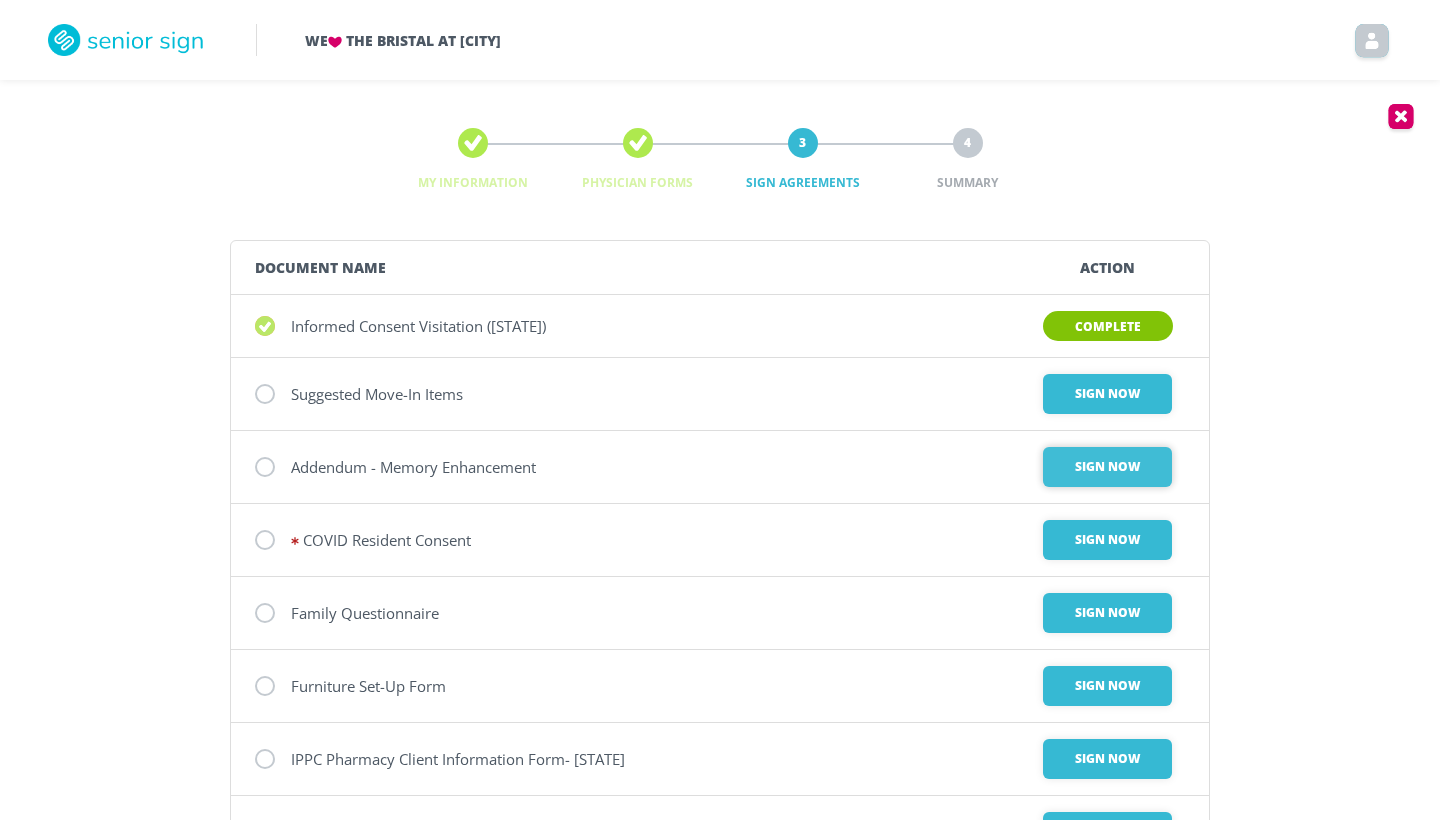 click on "Sign Now" at bounding box center [1107, 394] 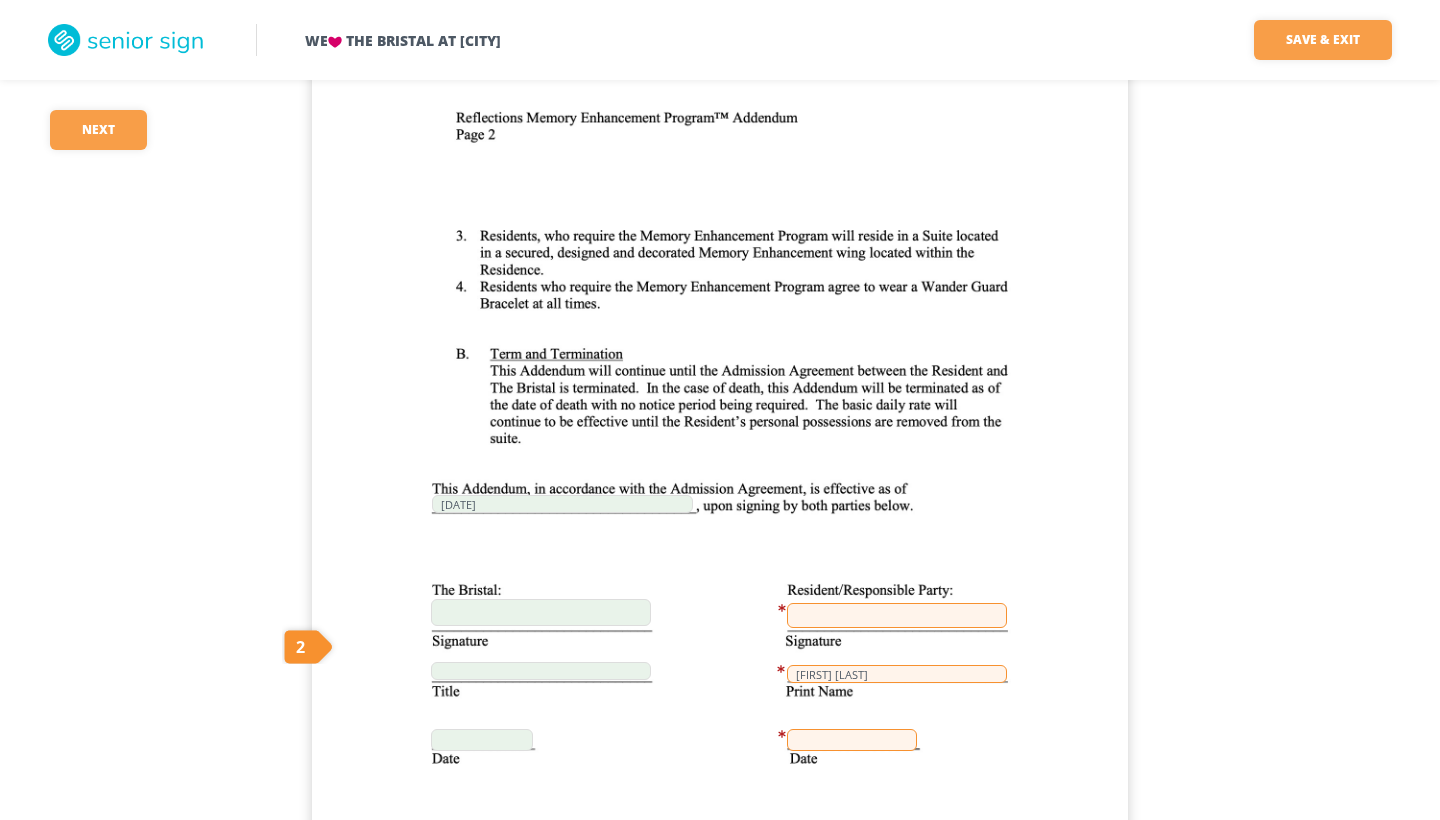 scroll, scrollTop: 1200, scrollLeft: 0, axis: vertical 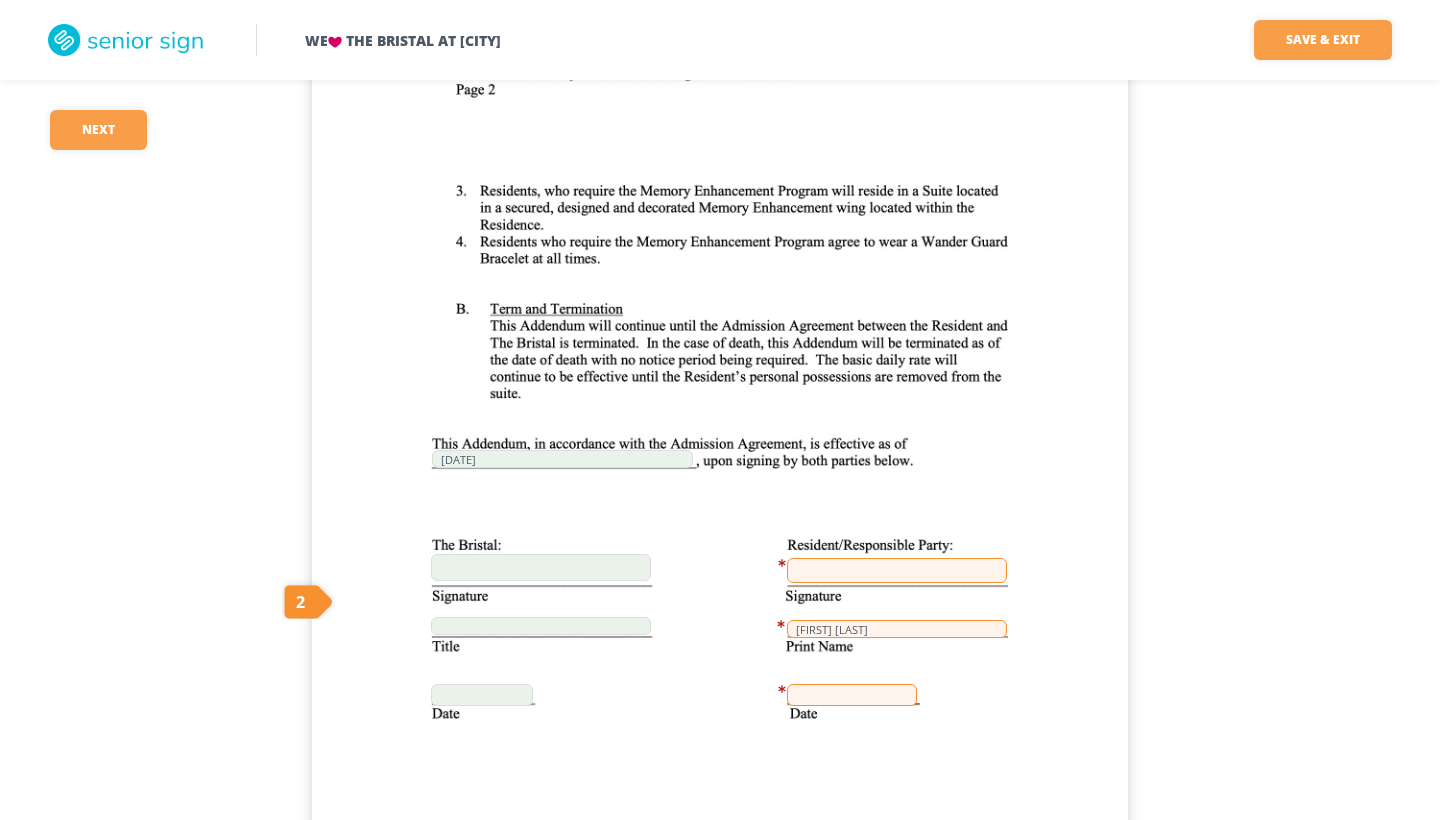 drag, startPoint x: 610, startPoint y: 252, endPoint x: 605, endPoint y: 237, distance: 15.811388 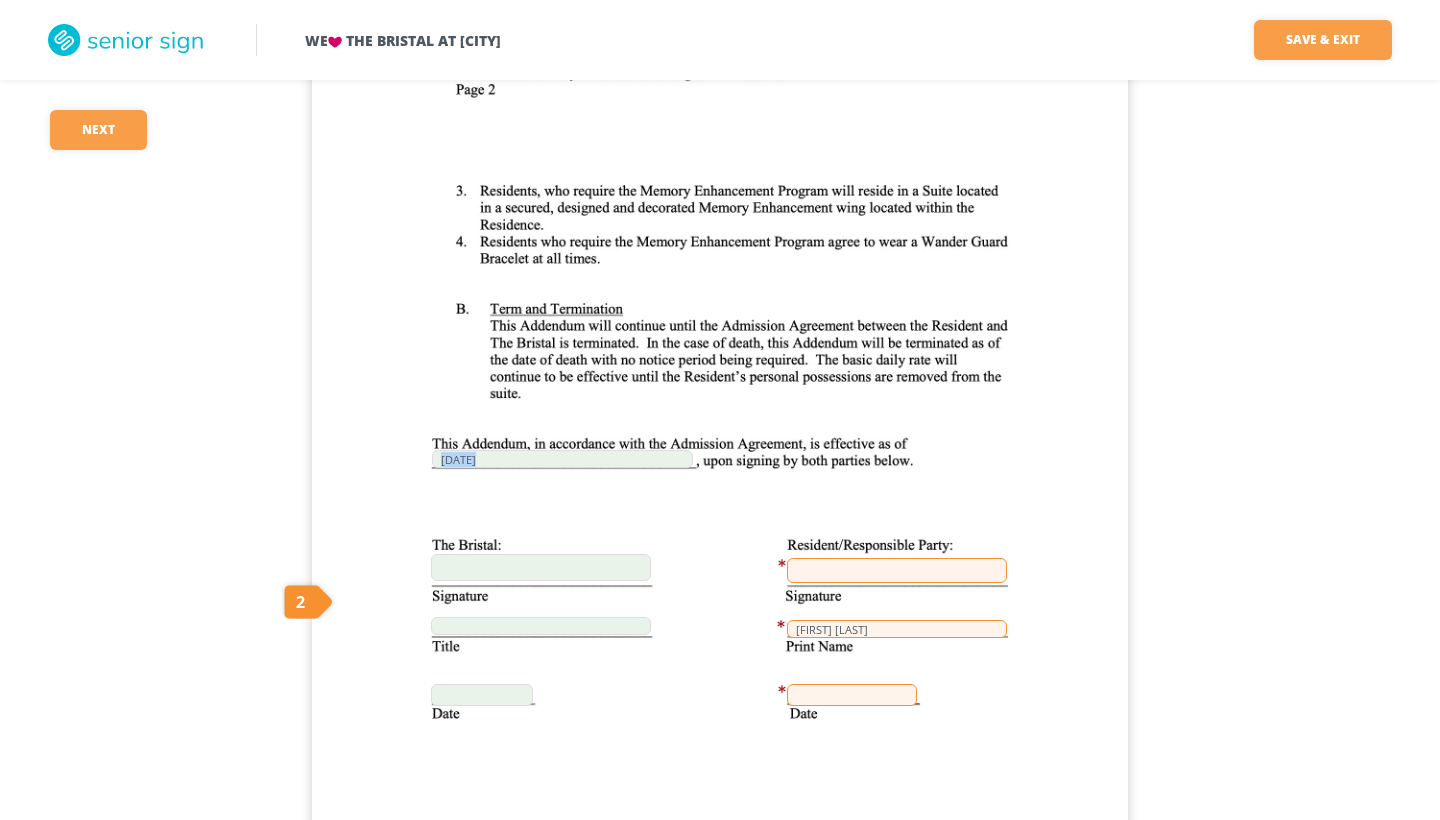 drag, startPoint x: 482, startPoint y: 237, endPoint x: 567, endPoint y: 256, distance: 87.09765 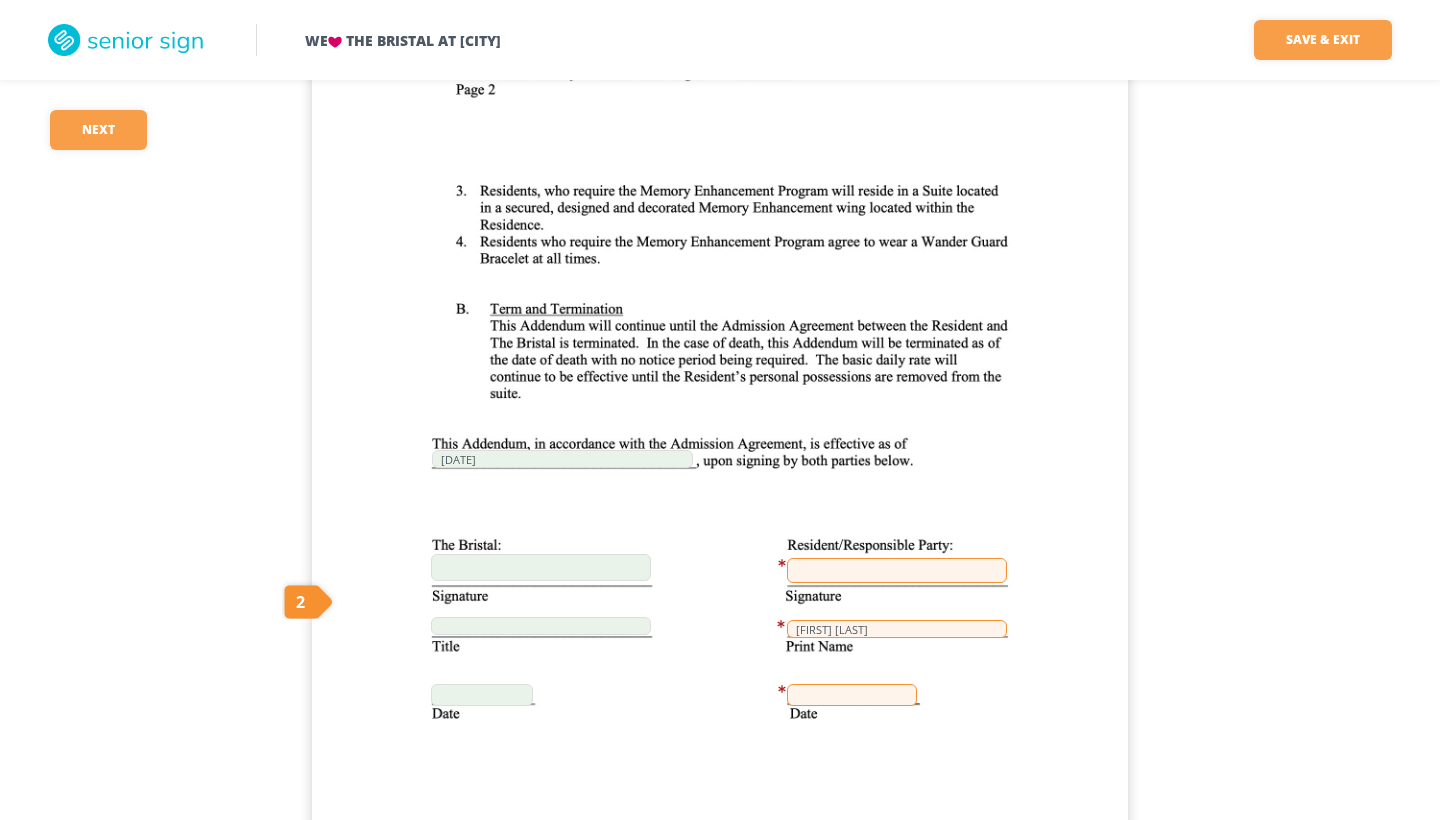 drag, startPoint x: 609, startPoint y: 257, endPoint x: 552, endPoint y: 249, distance: 57.558666 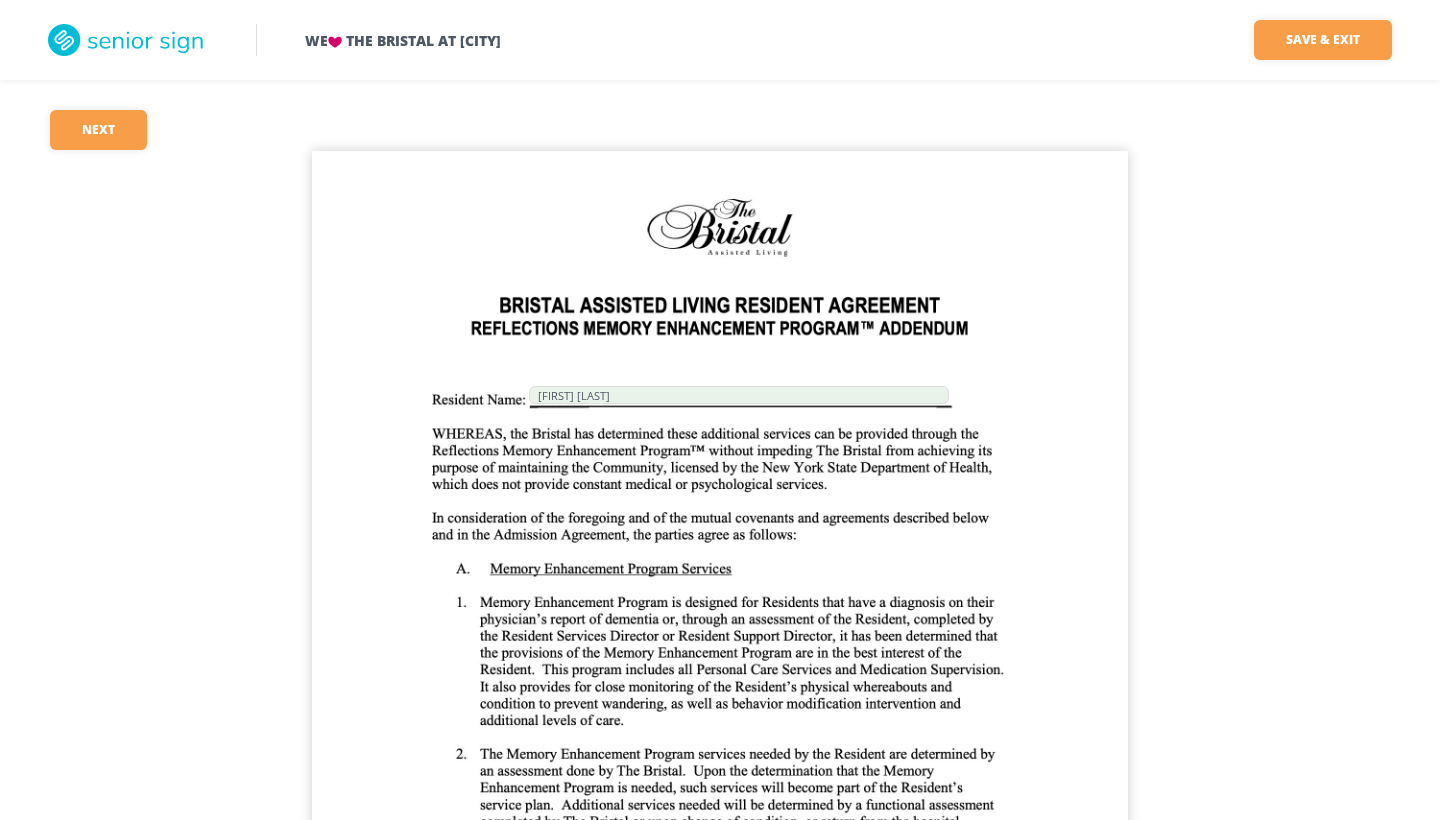 scroll, scrollTop: 0, scrollLeft: 0, axis: both 